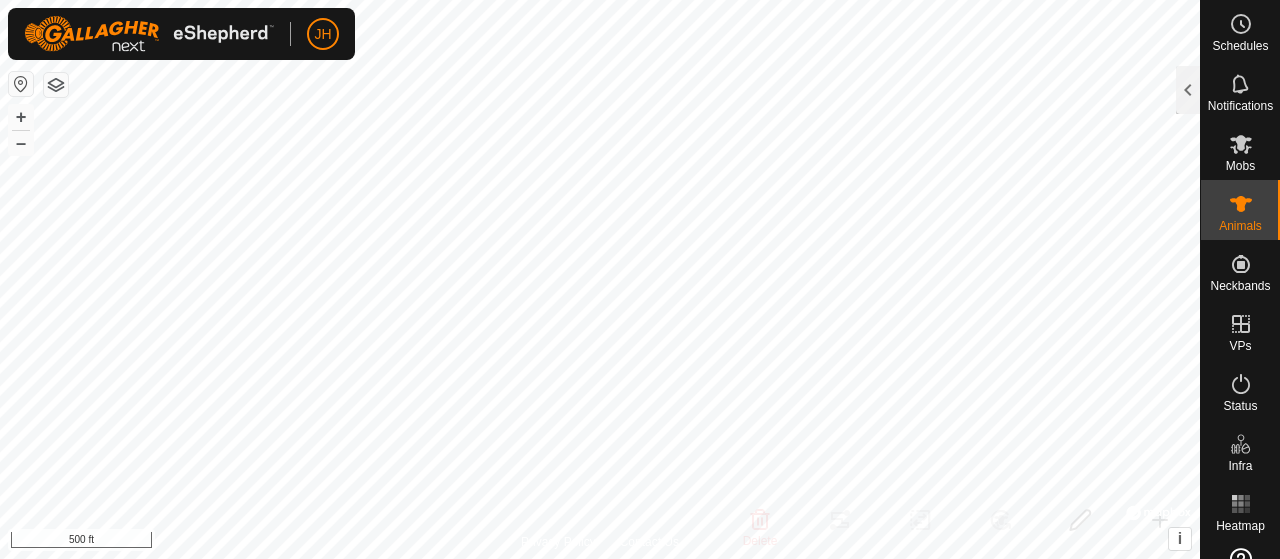 scroll, scrollTop: 0, scrollLeft: 0, axis: both 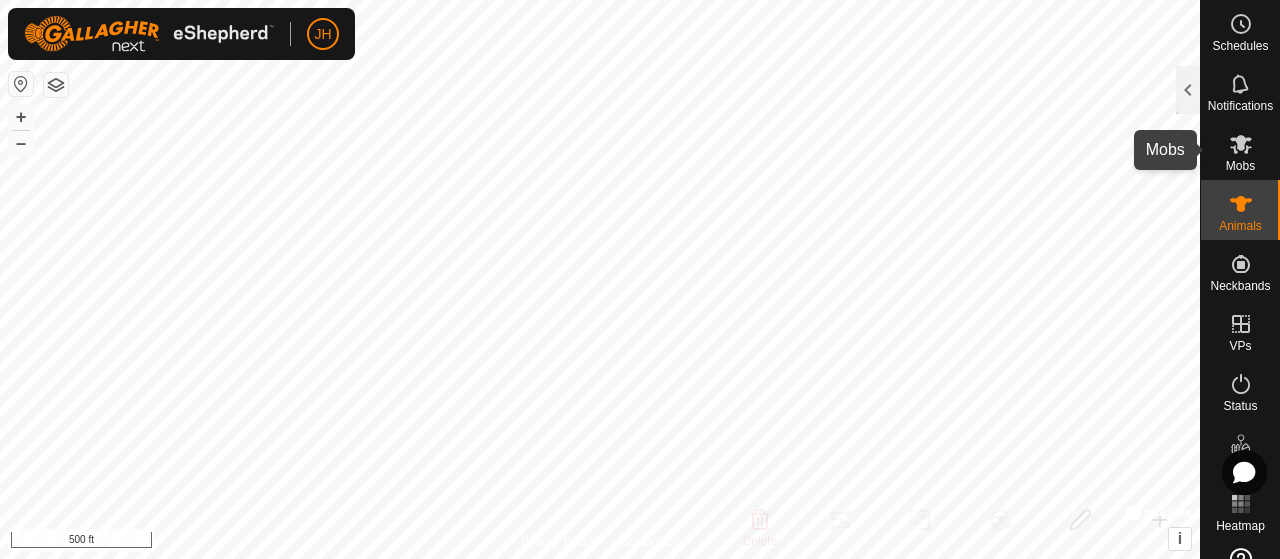click 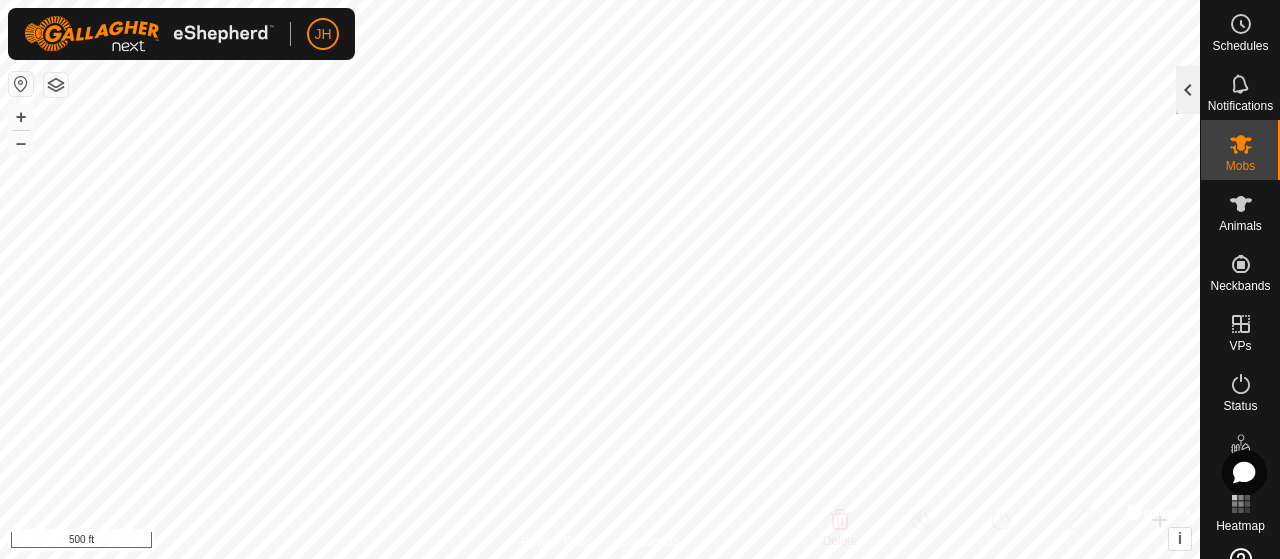 click 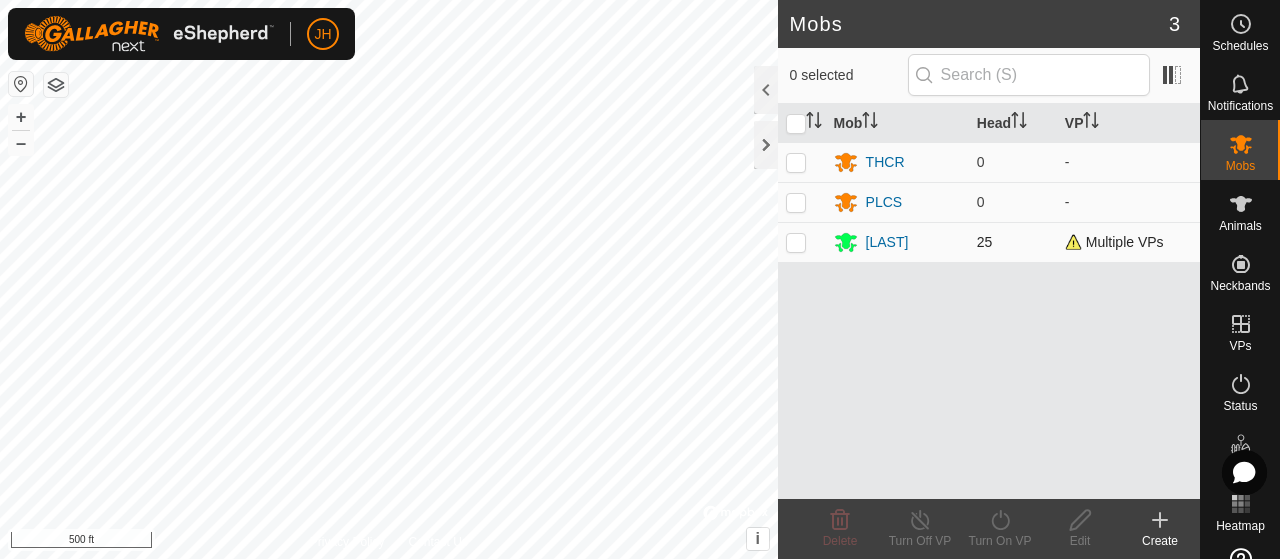 click at bounding box center (796, 242) 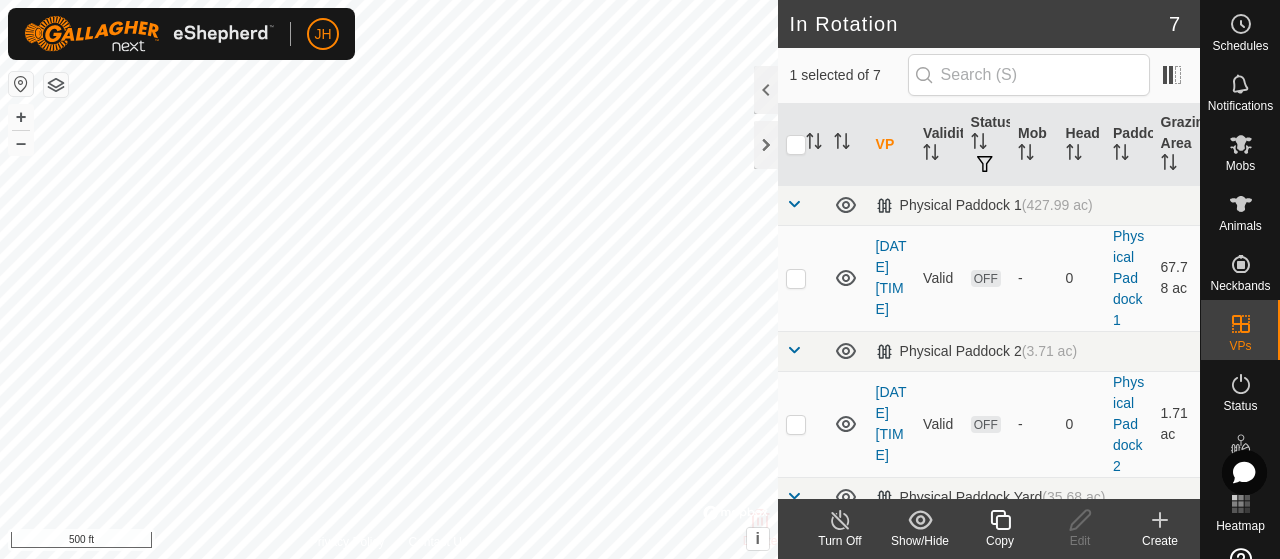 click 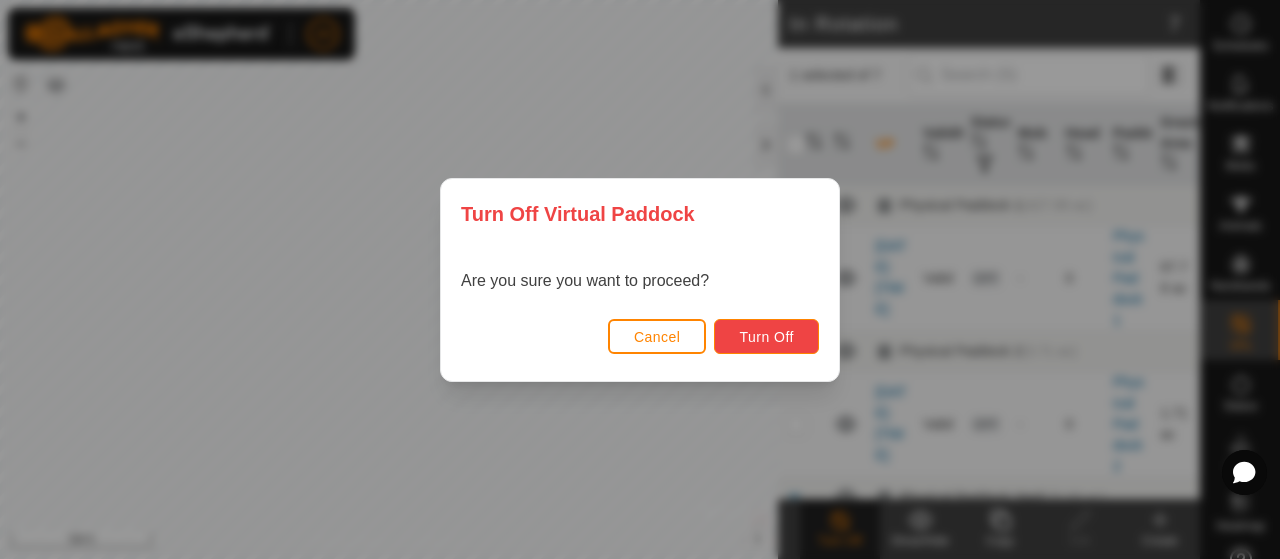 click on "Turn Off" at bounding box center (766, 337) 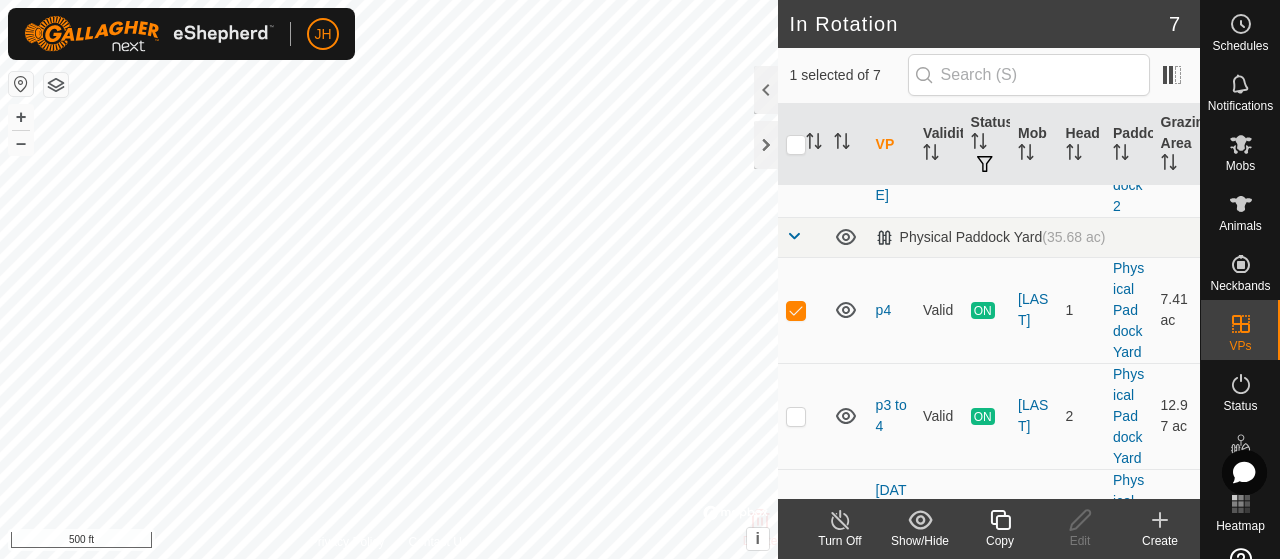 scroll, scrollTop: 300, scrollLeft: 0, axis: vertical 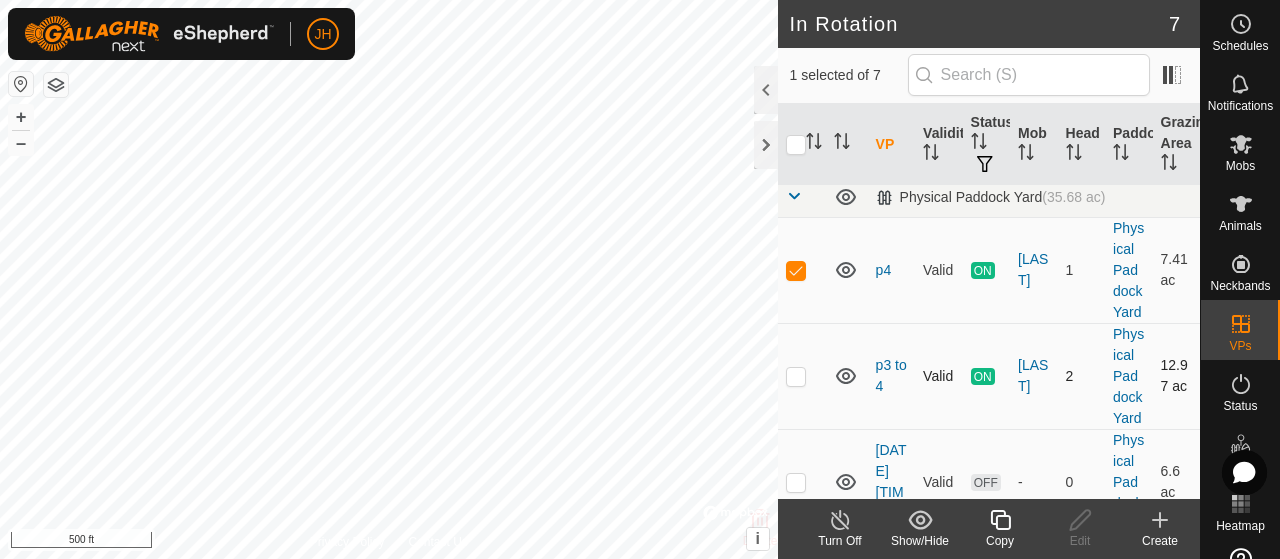 click at bounding box center (796, 376) 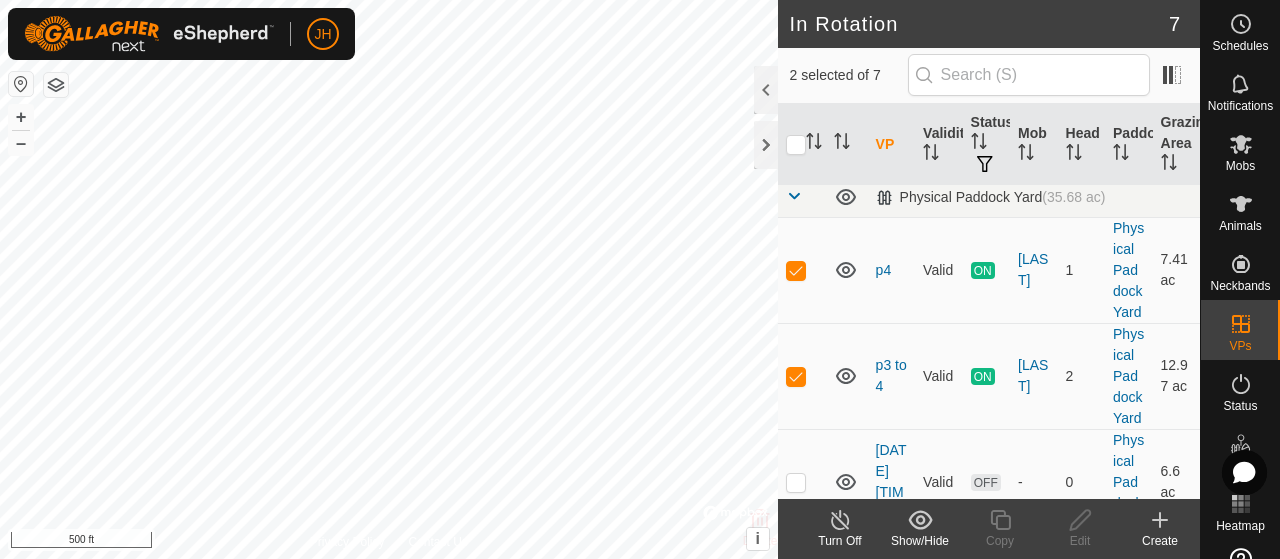 click 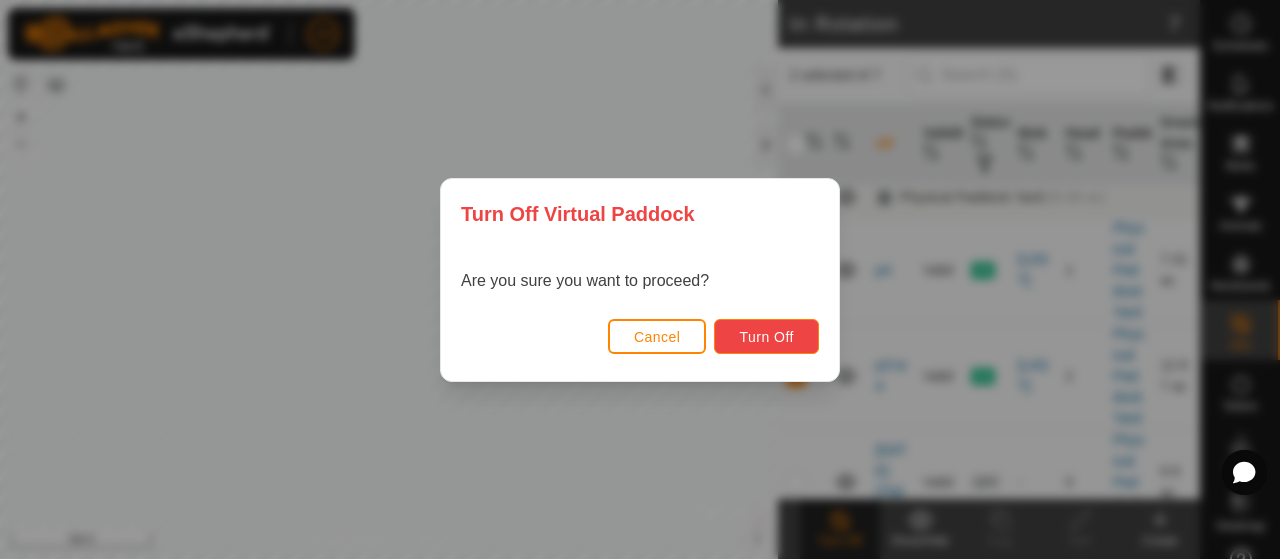 click on "Turn Off" at bounding box center (766, 336) 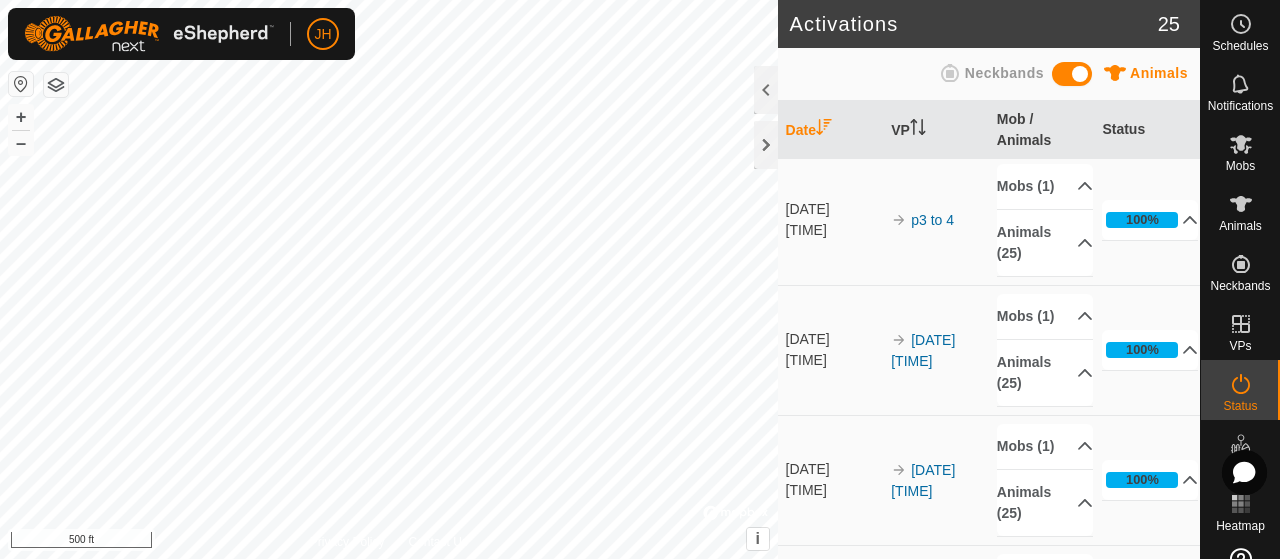 scroll, scrollTop: 0, scrollLeft: 0, axis: both 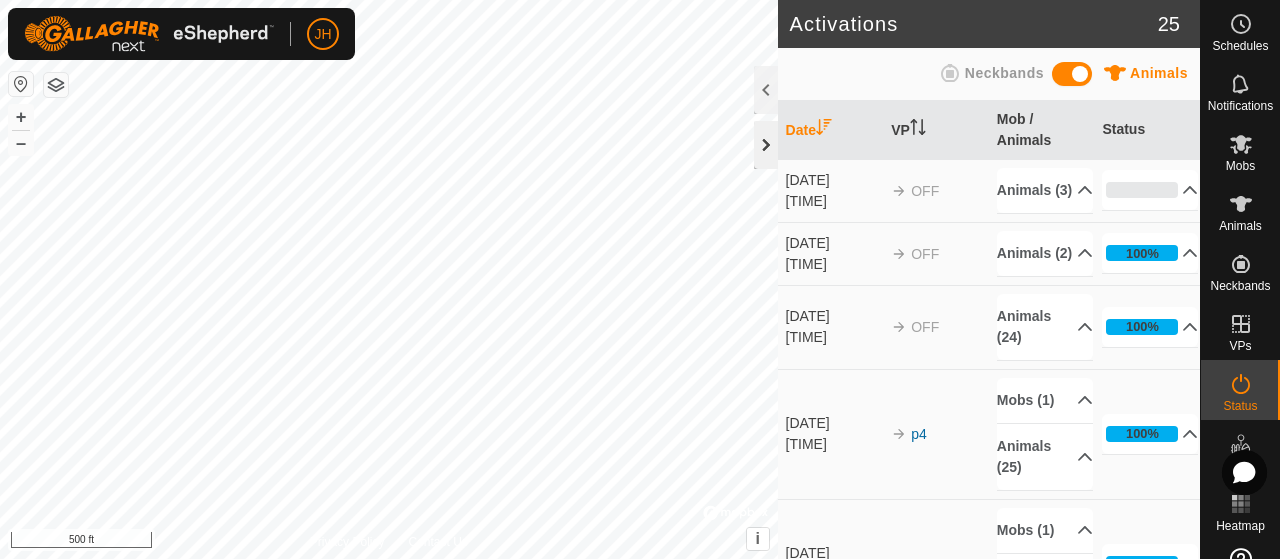 click 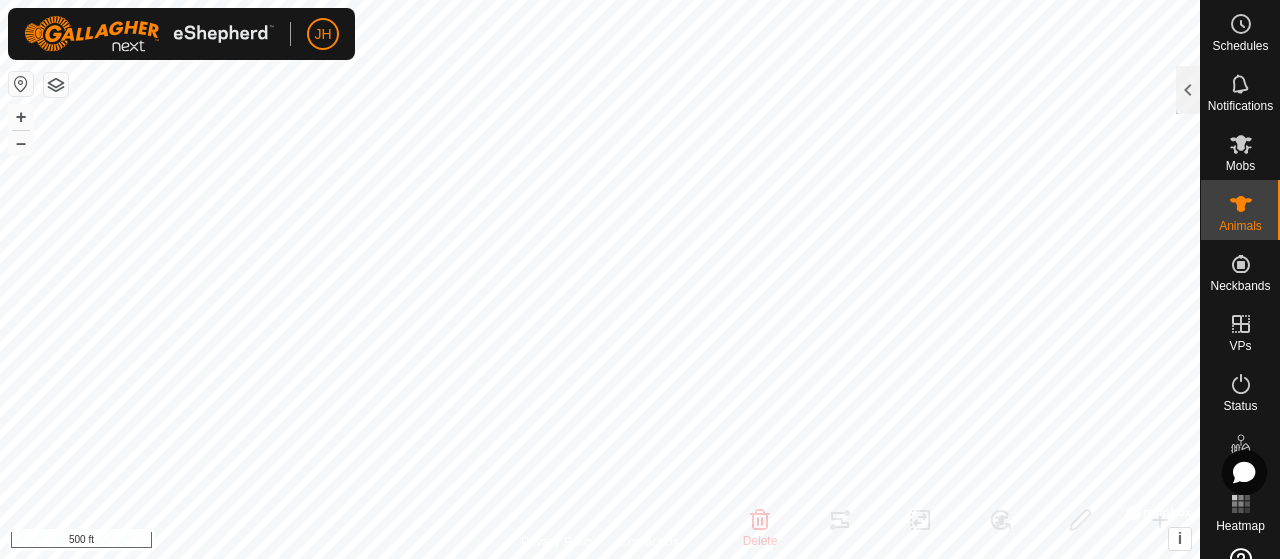 click on "Schedules Notifications Mobs Animals Neckbands VPs Status Infra Heatmap Help" 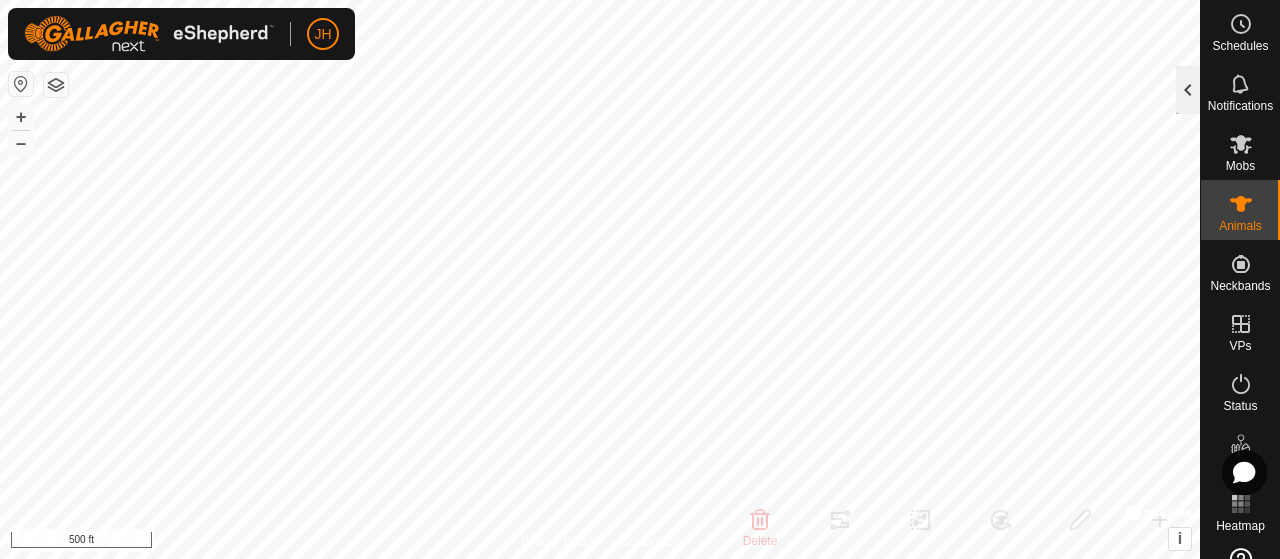 click 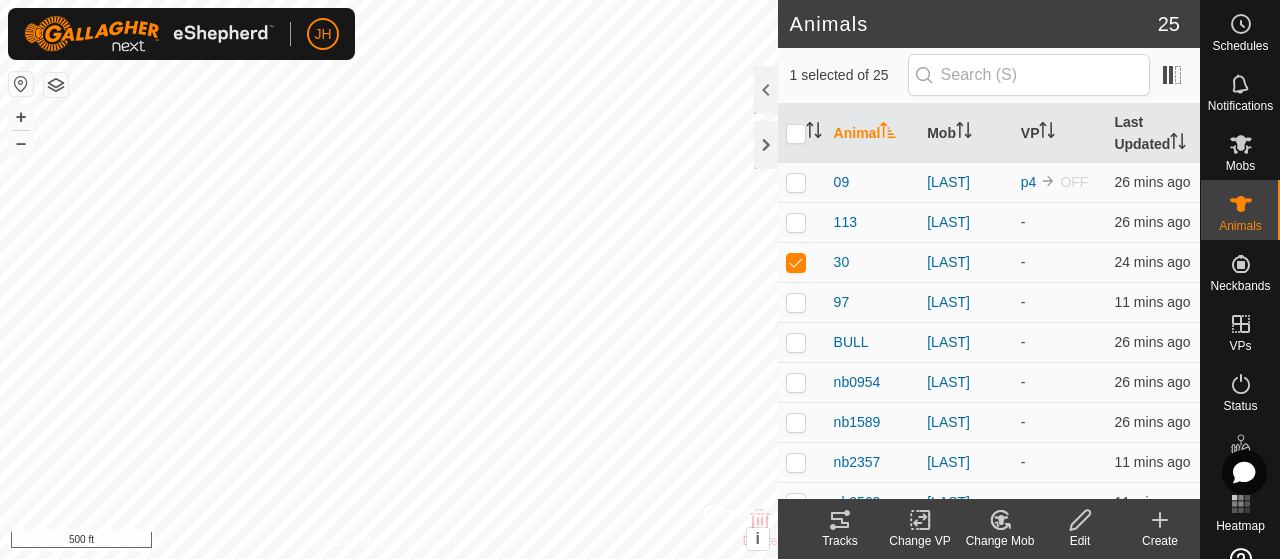 scroll, scrollTop: 0, scrollLeft: 0, axis: both 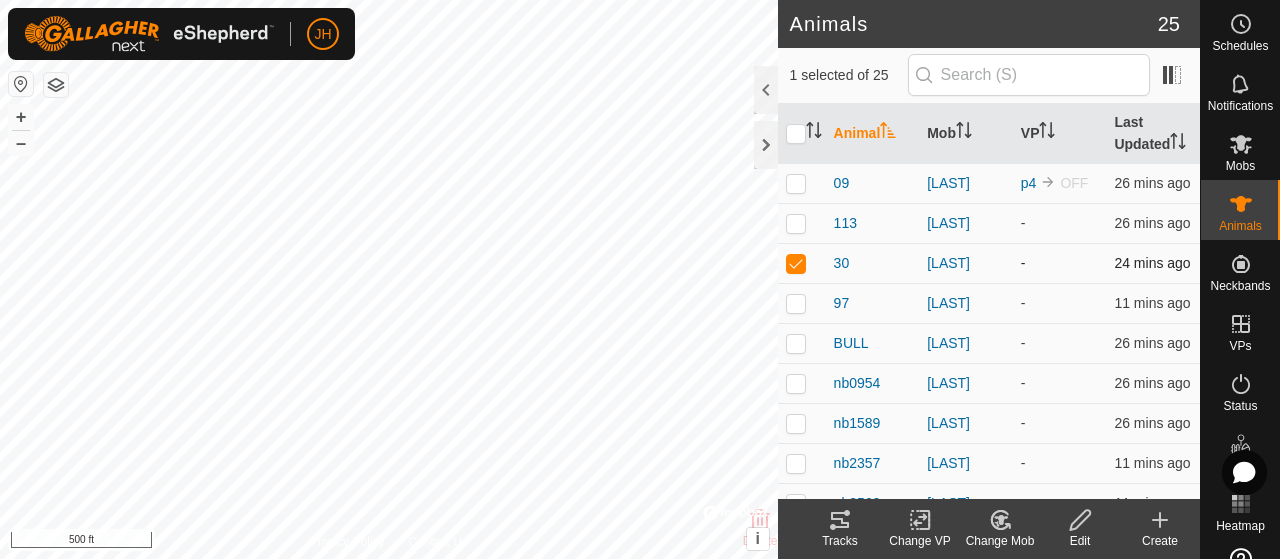 click at bounding box center (796, 263) 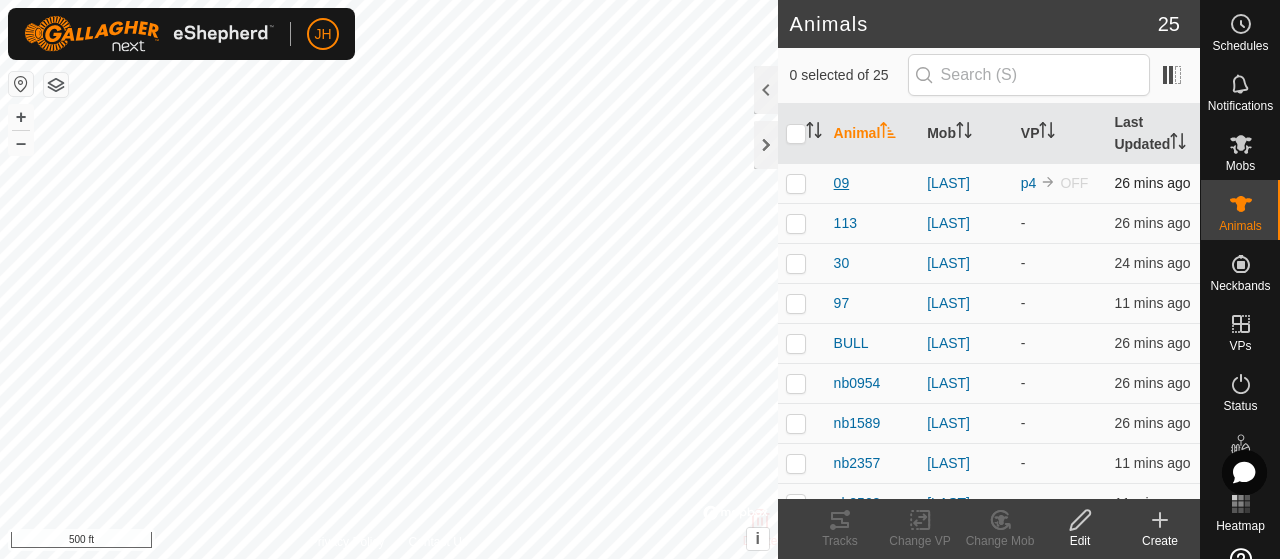 click on "09" at bounding box center (842, 183) 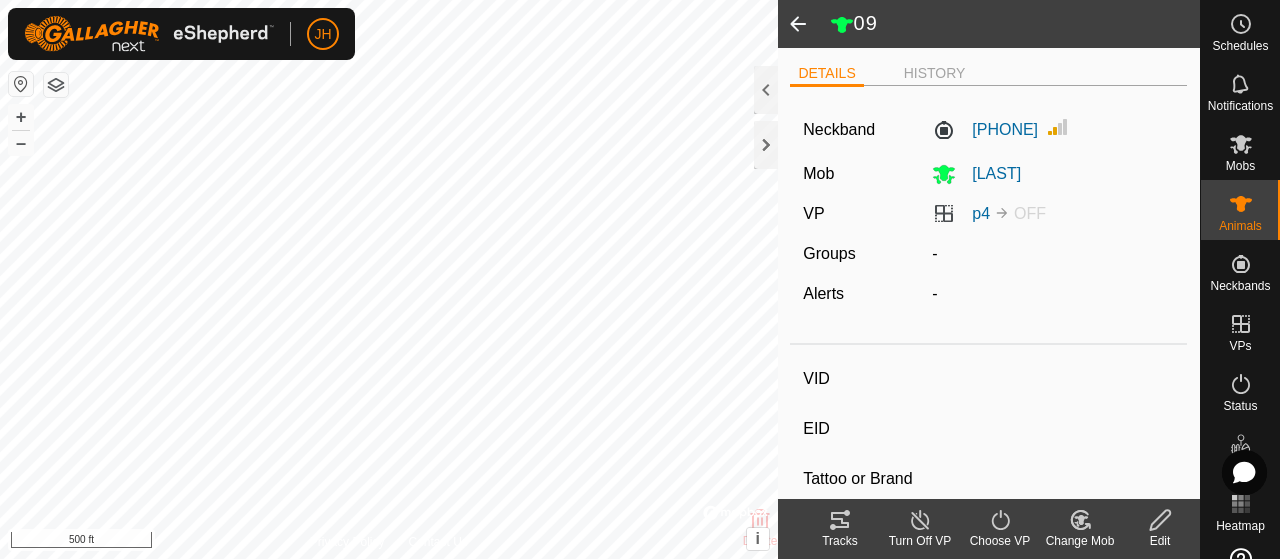 type on "09" 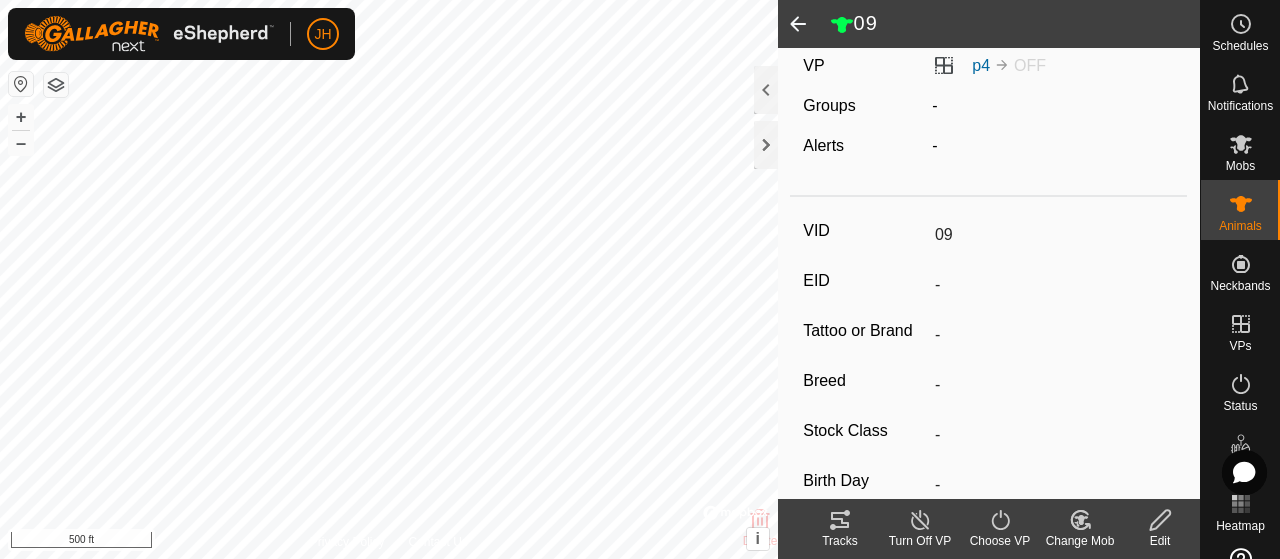 scroll, scrollTop: 0, scrollLeft: 0, axis: both 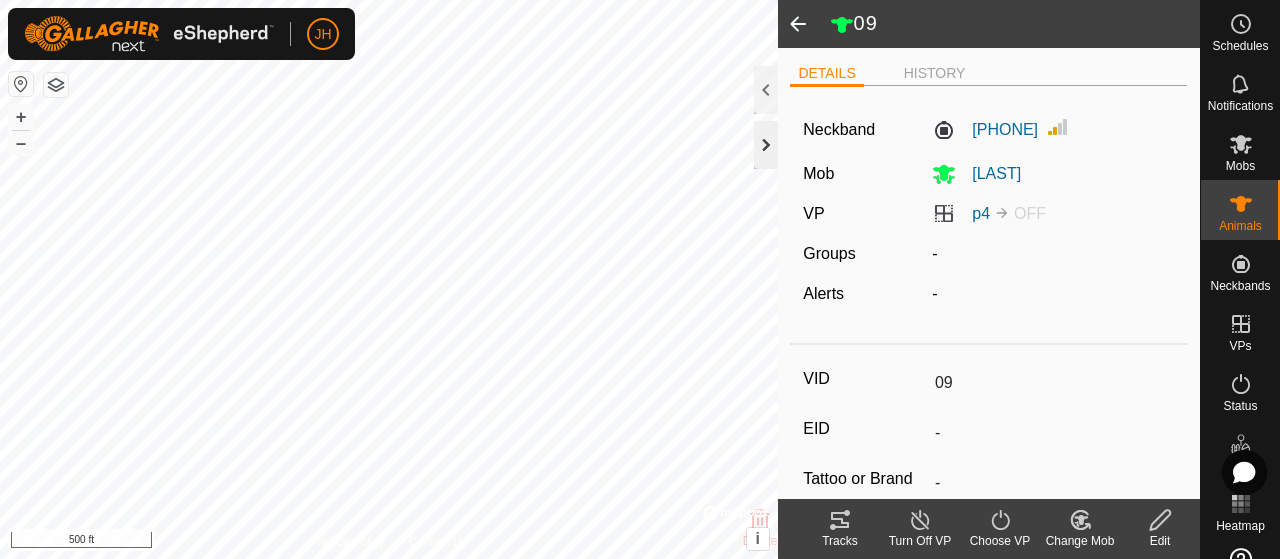 click 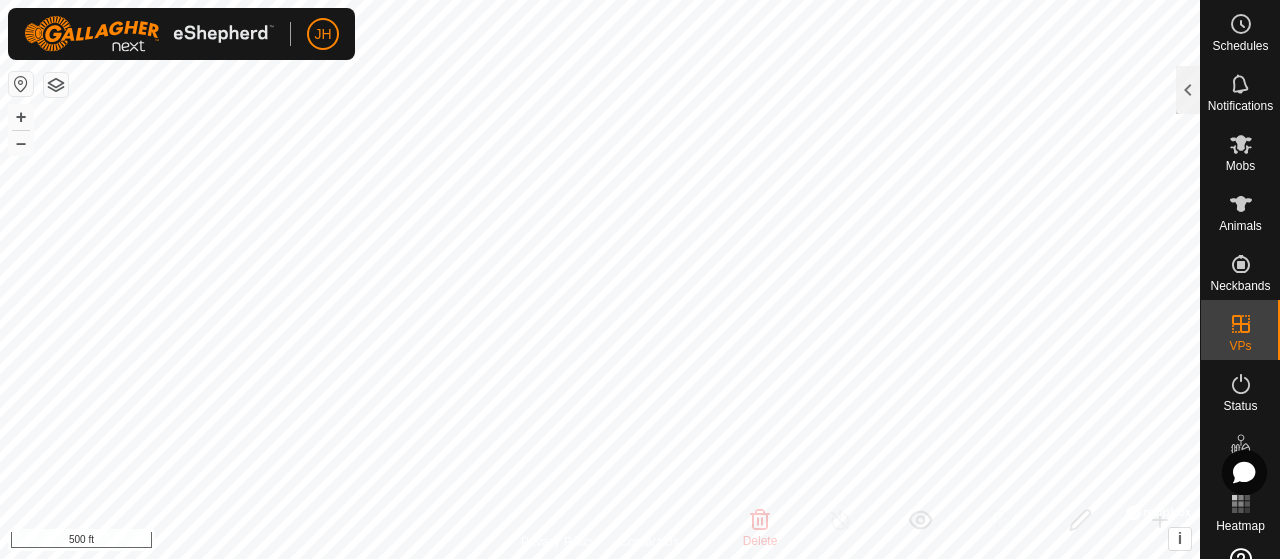 checkbox on "true" 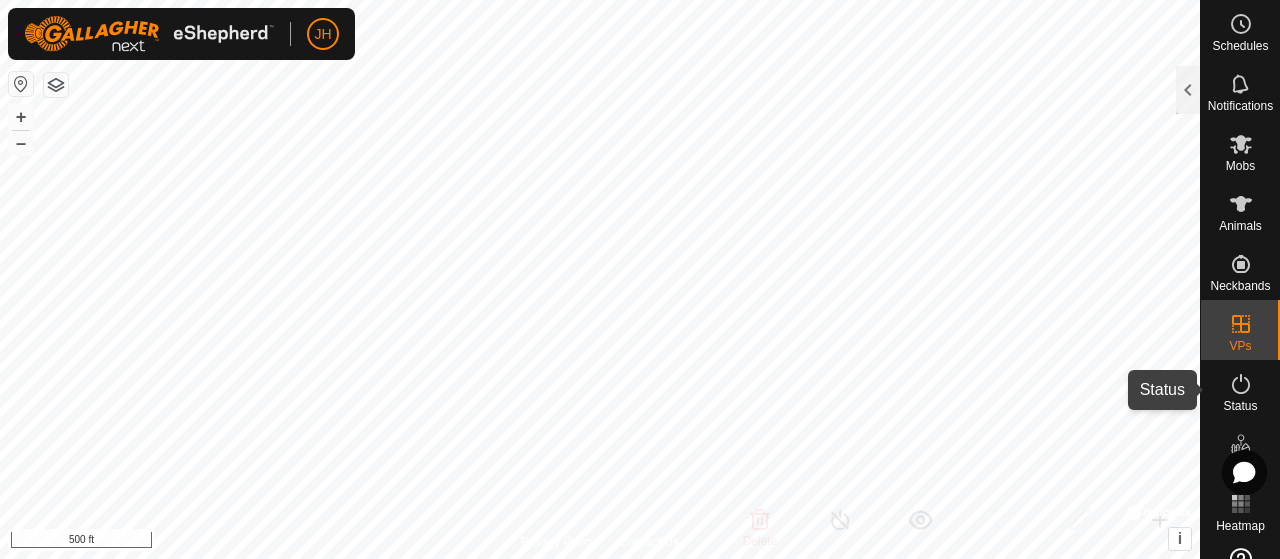 click 